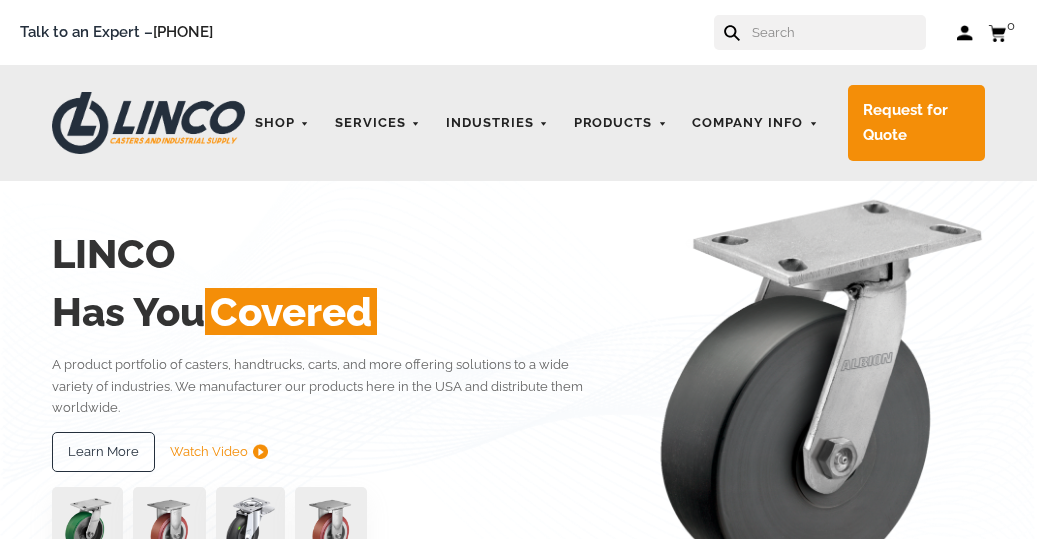 scroll, scrollTop: 0, scrollLeft: 0, axis: both 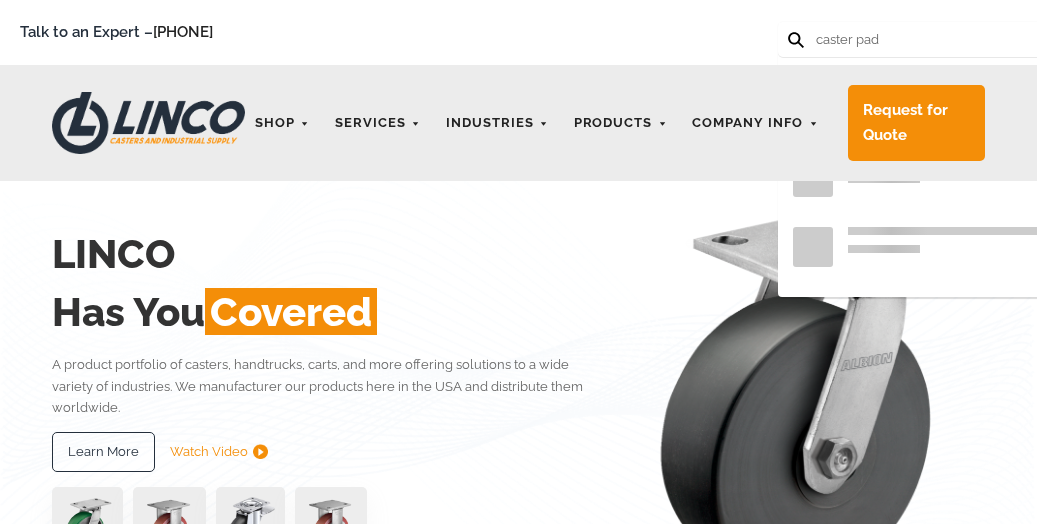 type on "caster pad" 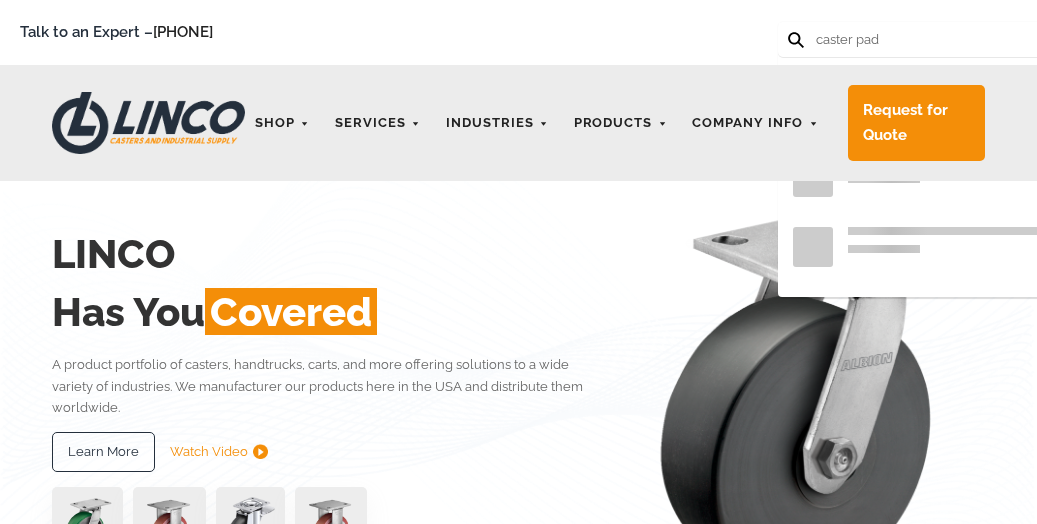 click at bounding box center [794, 38] 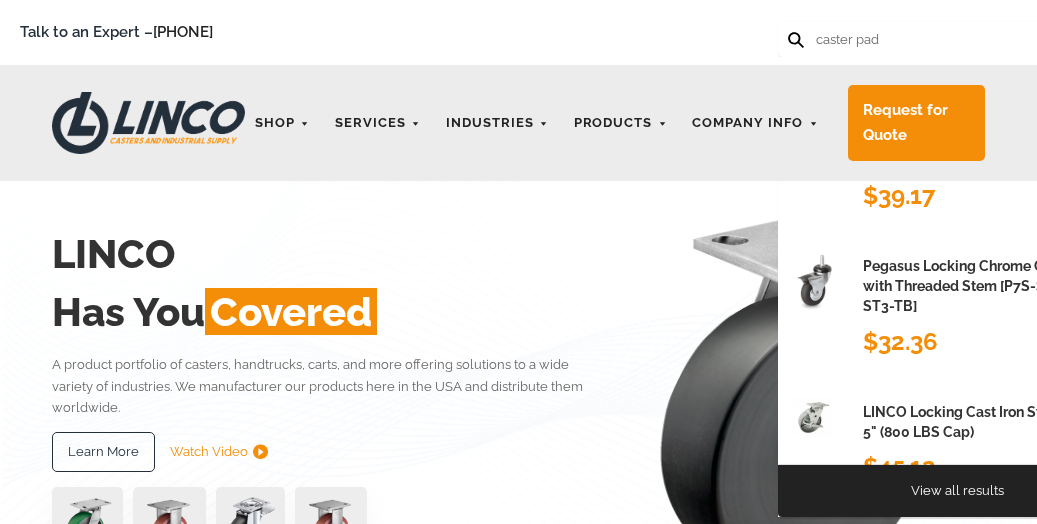 type 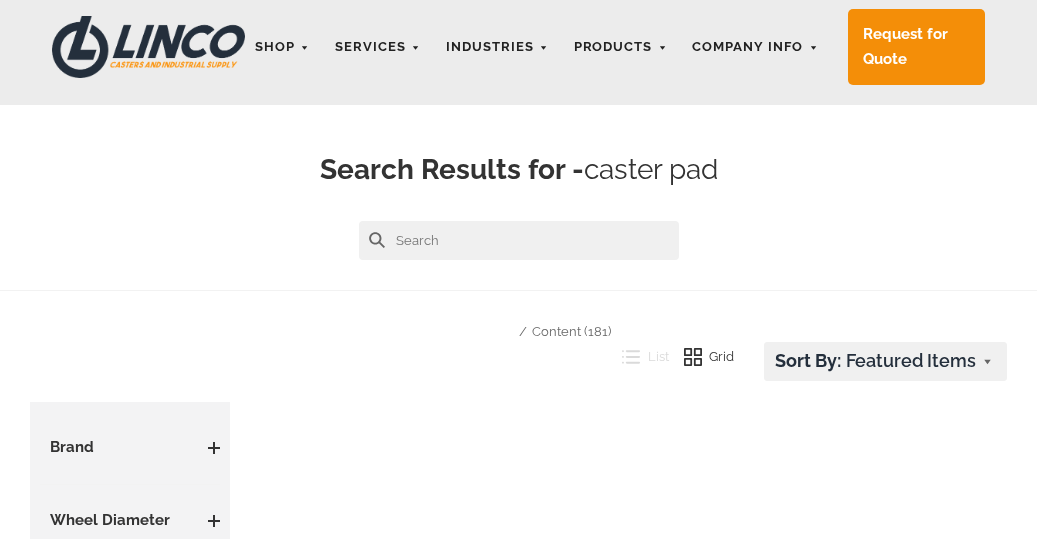 scroll, scrollTop: 220, scrollLeft: 0, axis: vertical 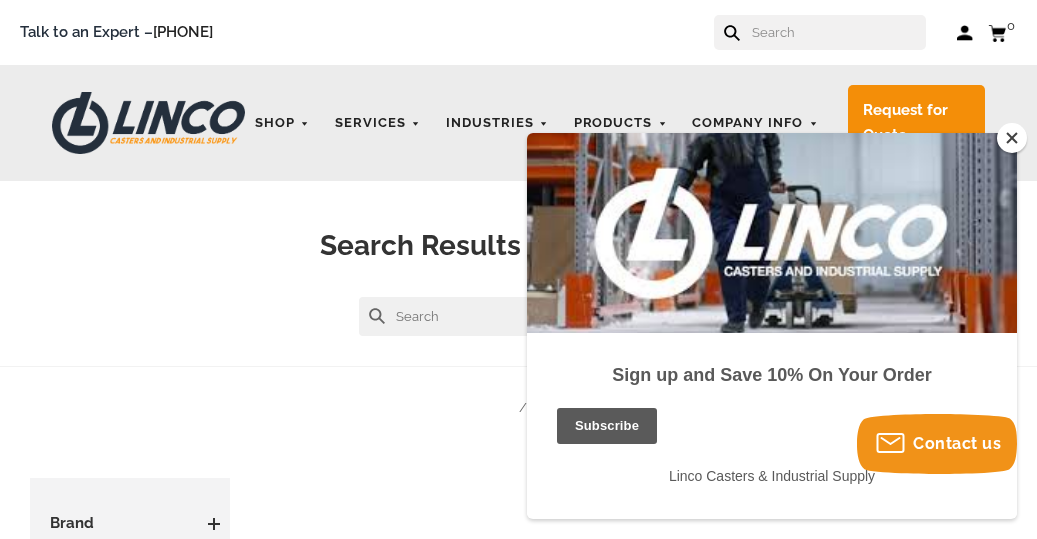 click at bounding box center [1012, 138] 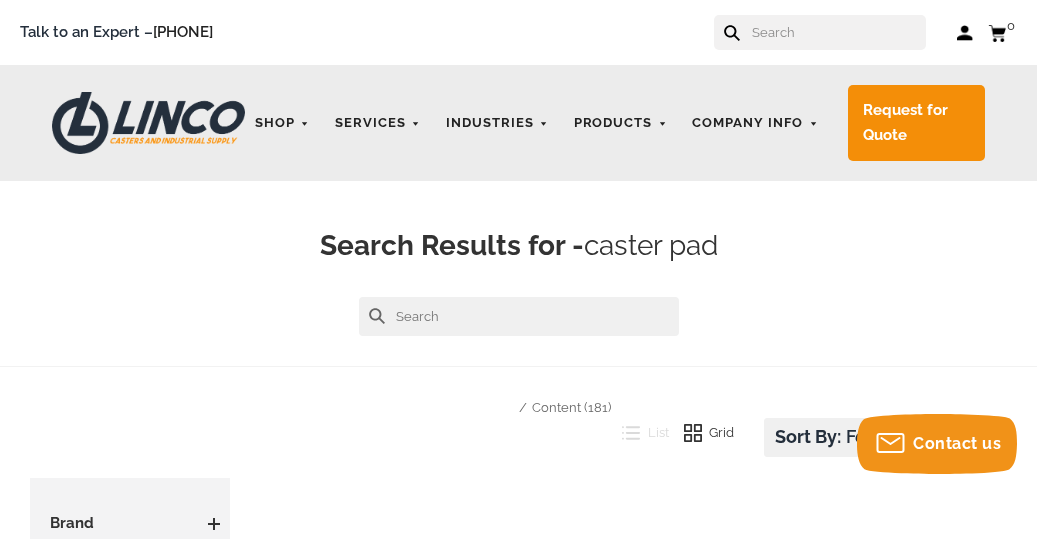 click at bounding box center (838, 32) 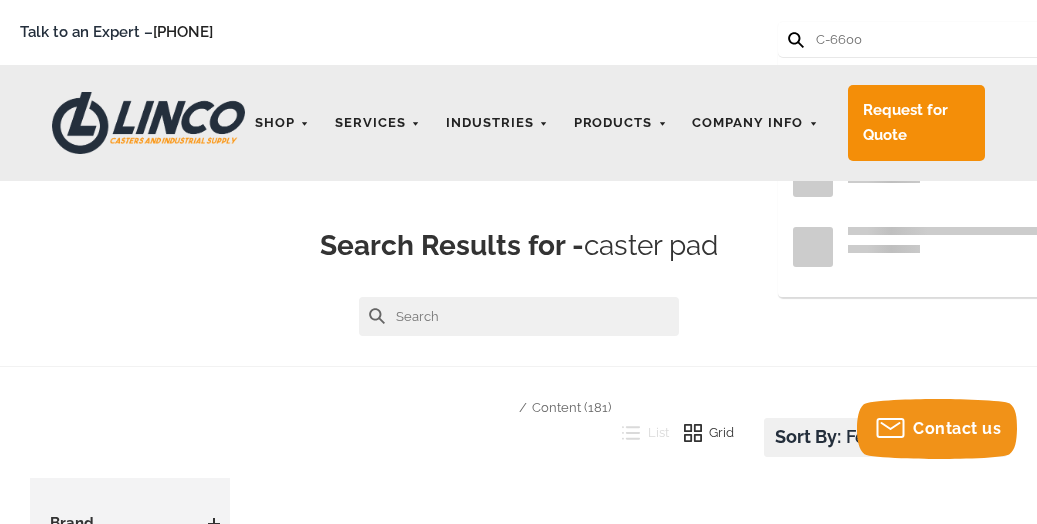 type on "C-6600" 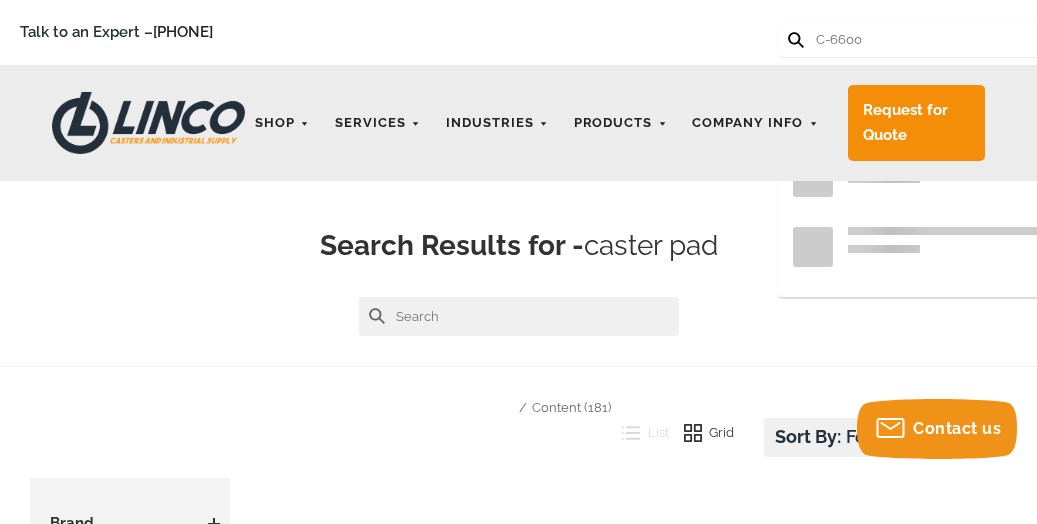 click at bounding box center [794, 38] 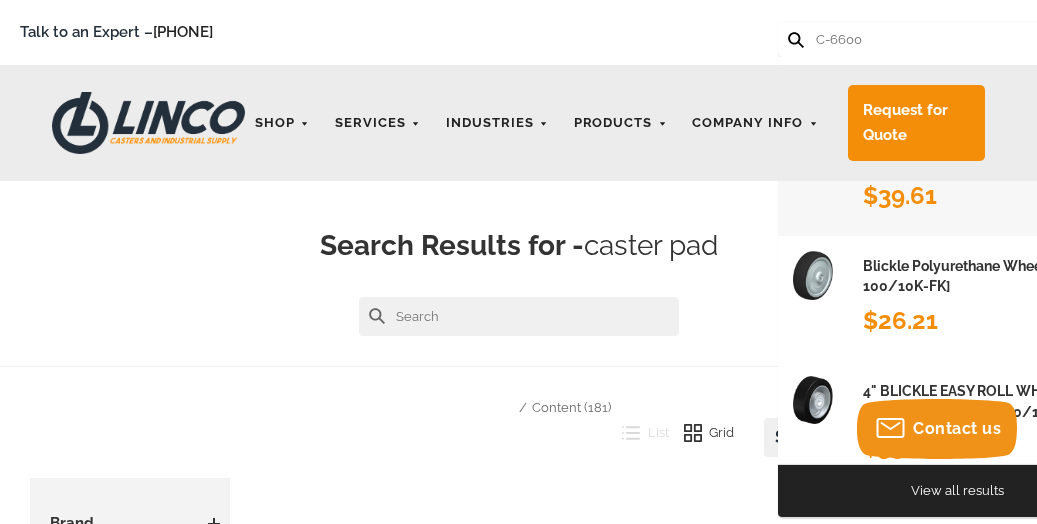 click on "$39.61" at bounding box center (993, 196) 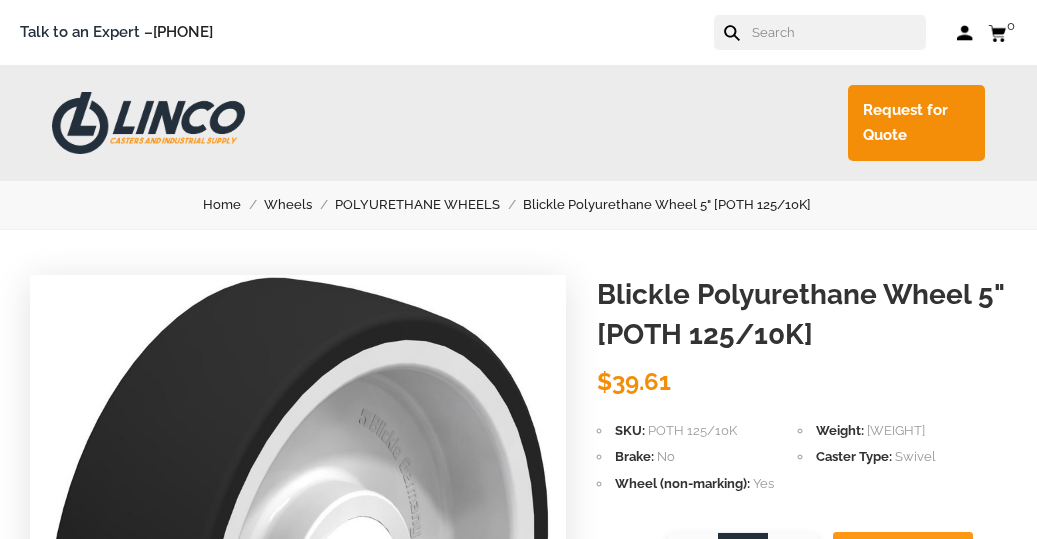 scroll, scrollTop: 0, scrollLeft: 0, axis: both 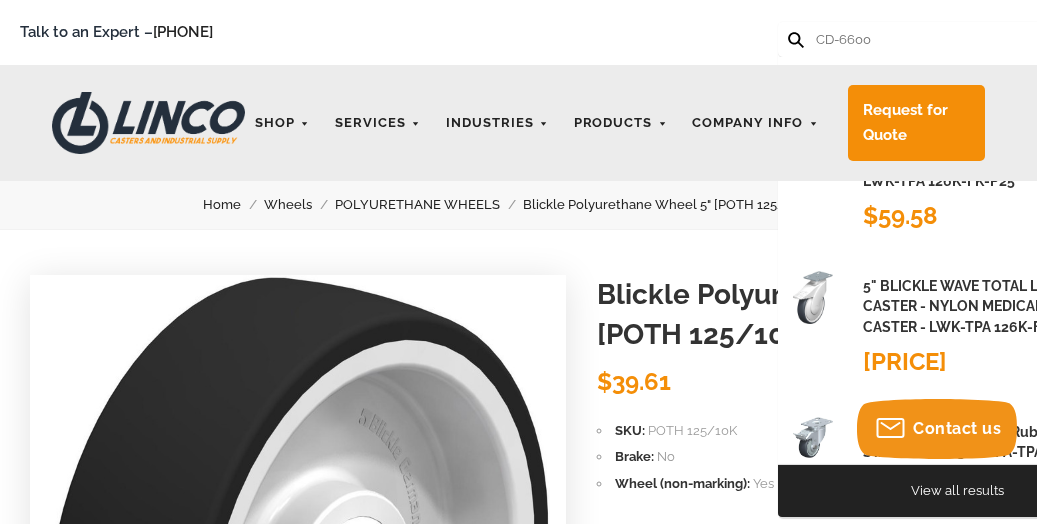 type on "CD-6600" 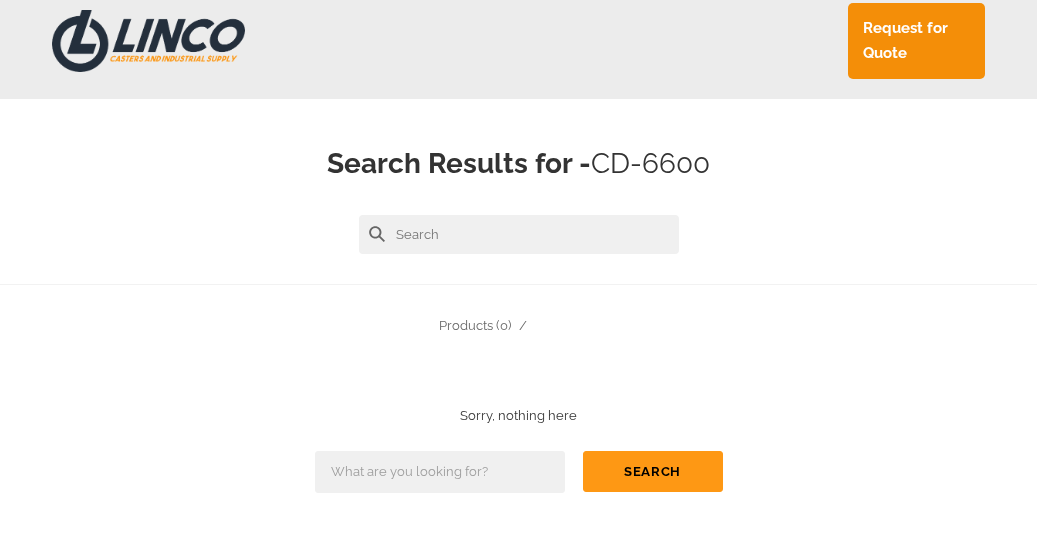 scroll, scrollTop: 0, scrollLeft: 0, axis: both 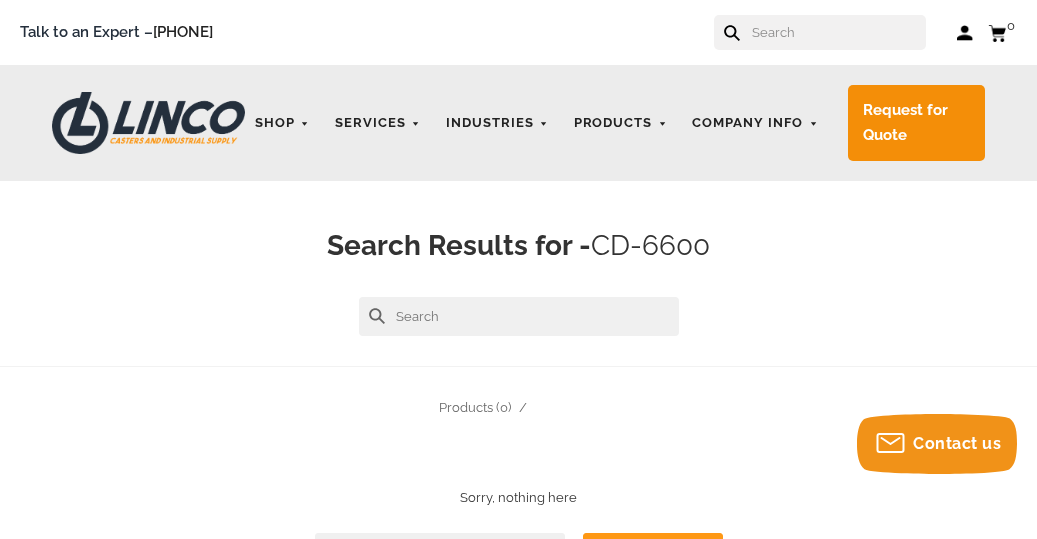 click at bounding box center [838, 32] 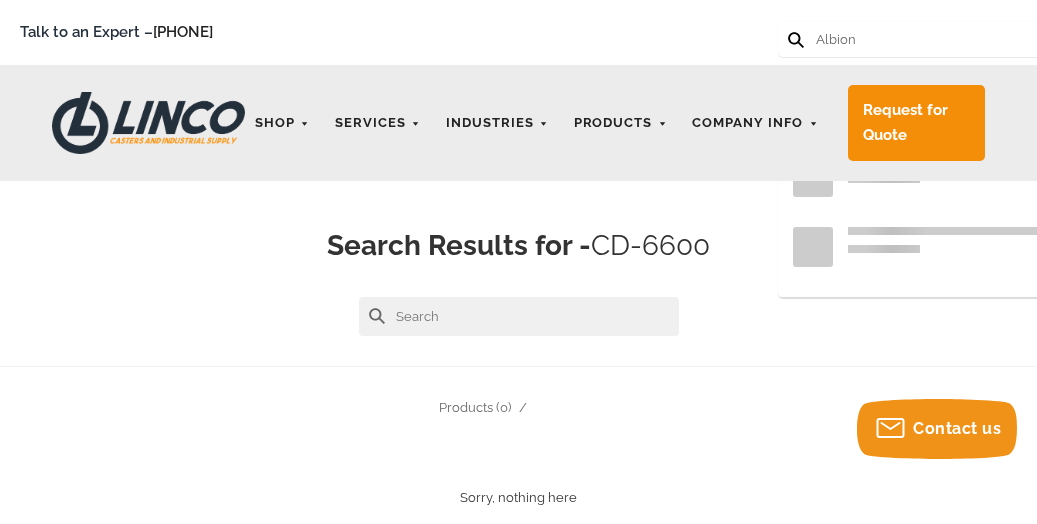 click at bounding box center (794, 38) 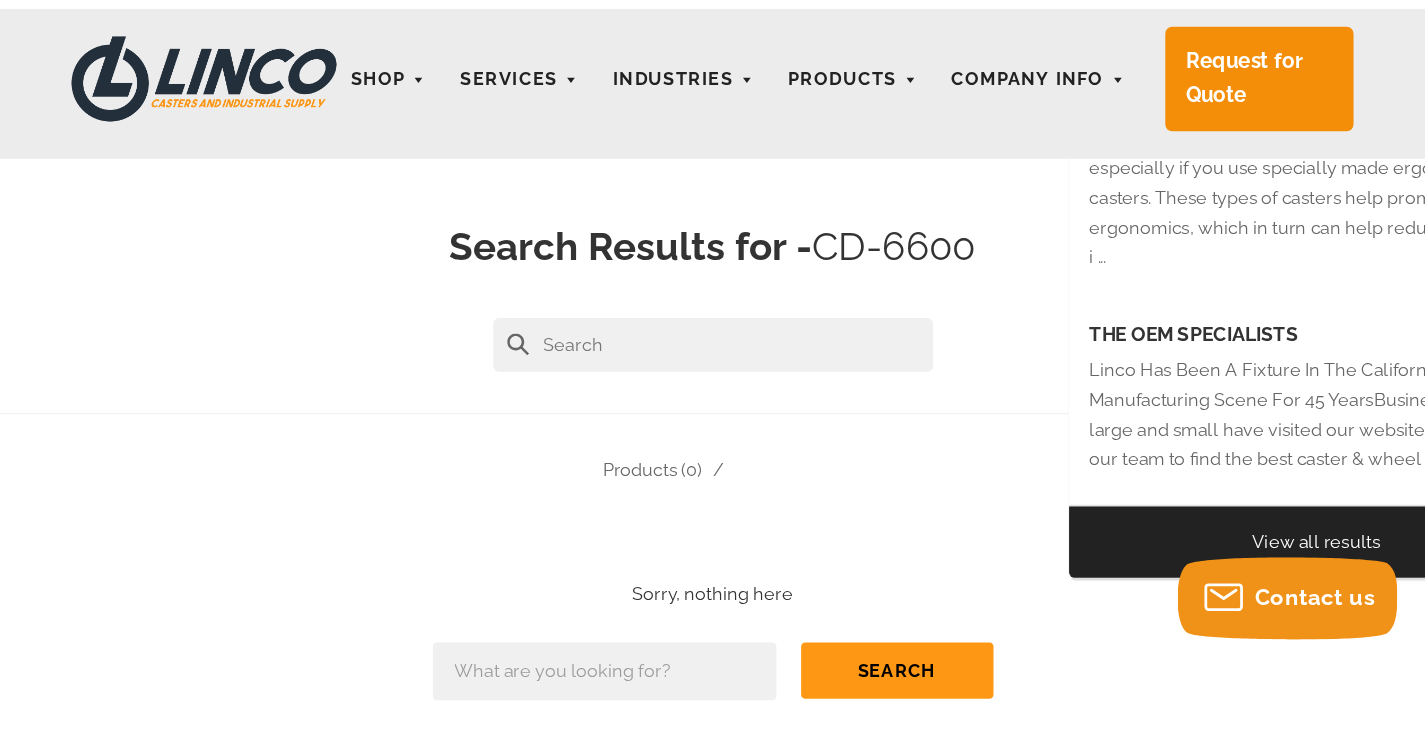 scroll, scrollTop: 0, scrollLeft: 0, axis: both 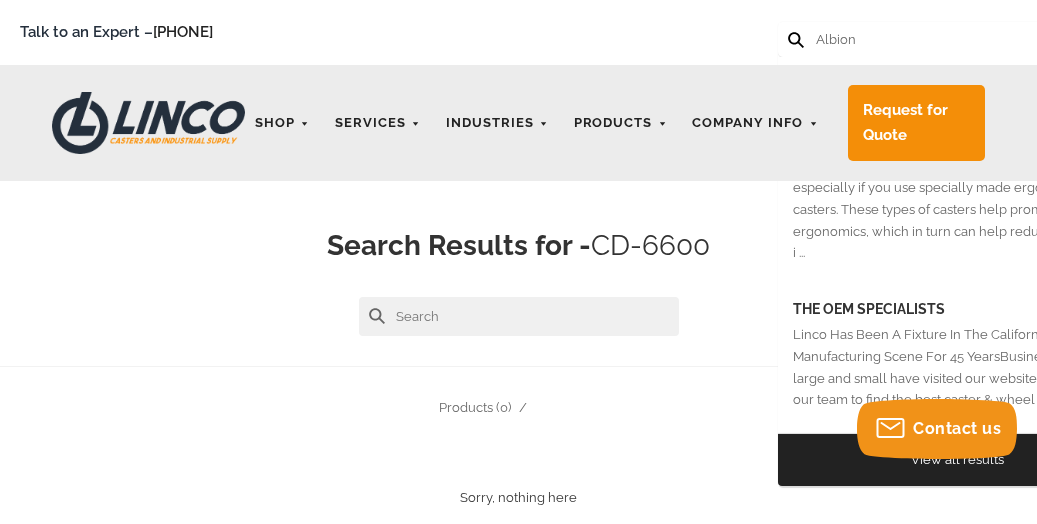 drag, startPoint x: 888, startPoint y: 45, endPoint x: 702, endPoint y: 59, distance: 186.52614 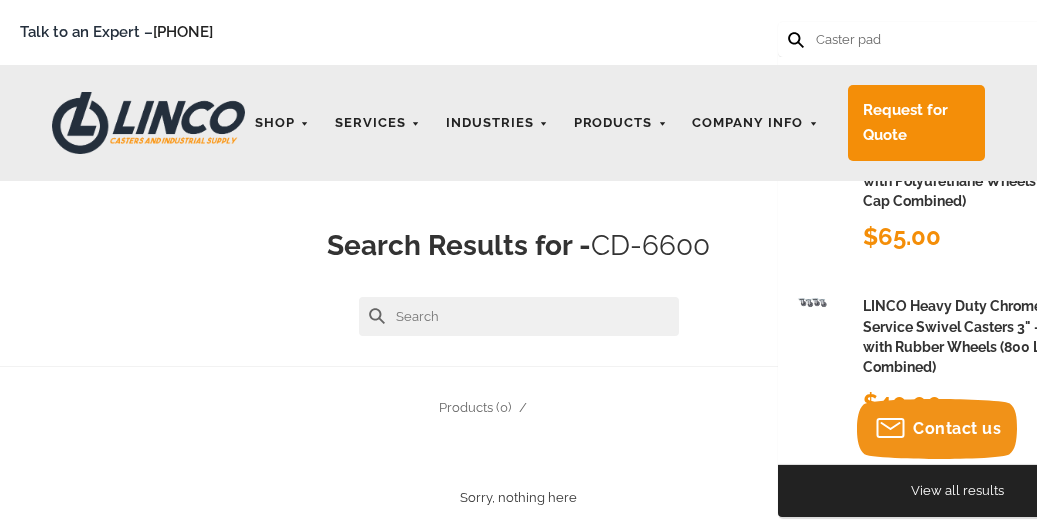 type on "Caster pad" 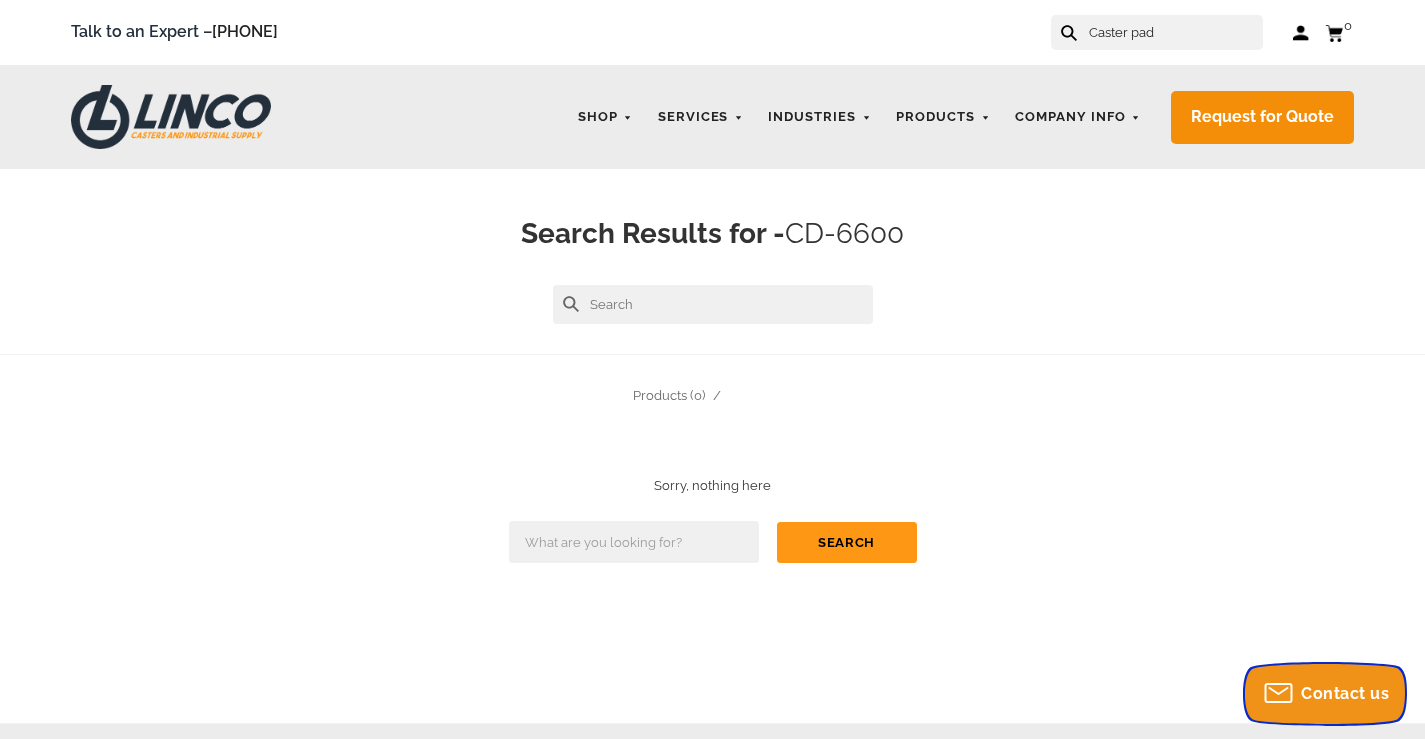 click on "menu
search
cart
cart-close
right
wishlist
arrow-down
star
star-empty
chevron-right
chevron-left
arrow-right
arrow-left
close
close-small
remove
radio-unchecked
radio-checked
checkbox-unchecked
checkbox-checked
facebook
flickr
google-plus
instagram
kickstarter
linkedin
mail" at bounding box center (712, 659) 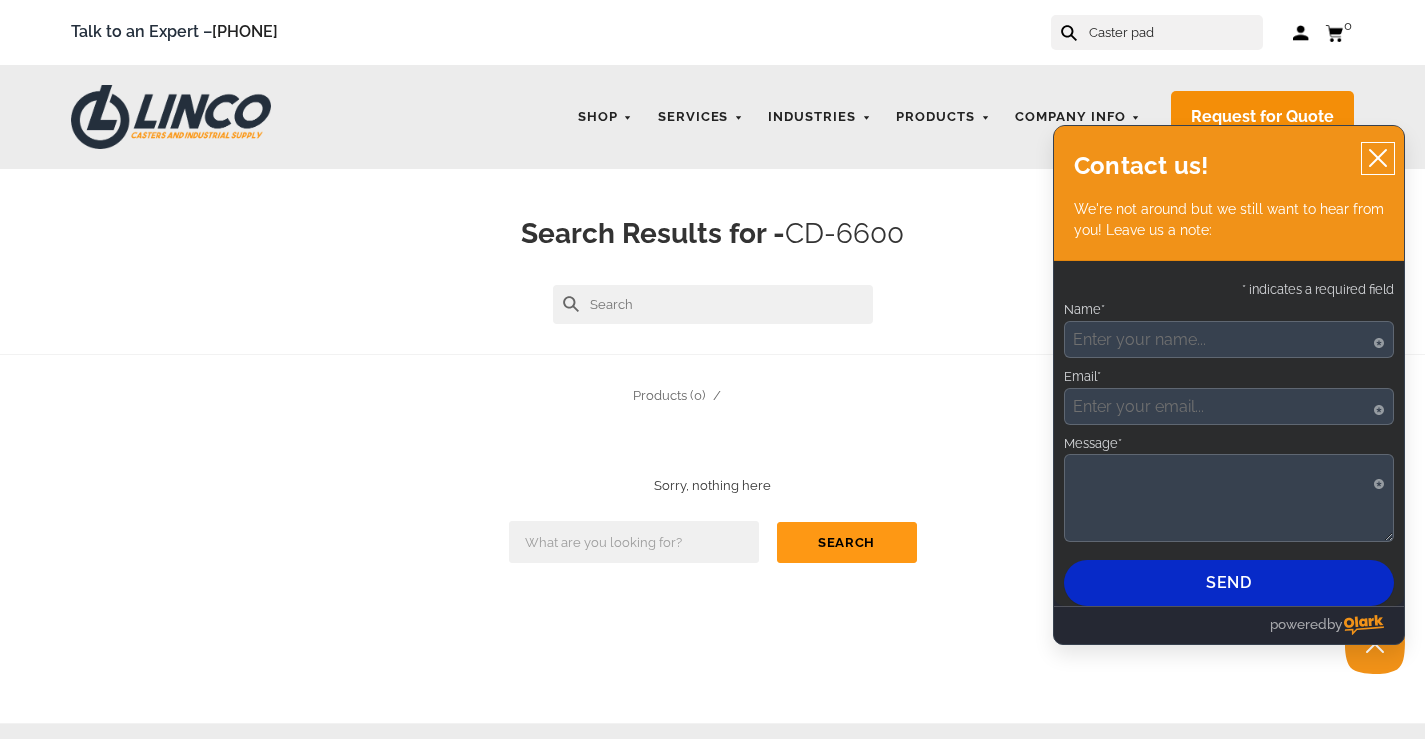 click 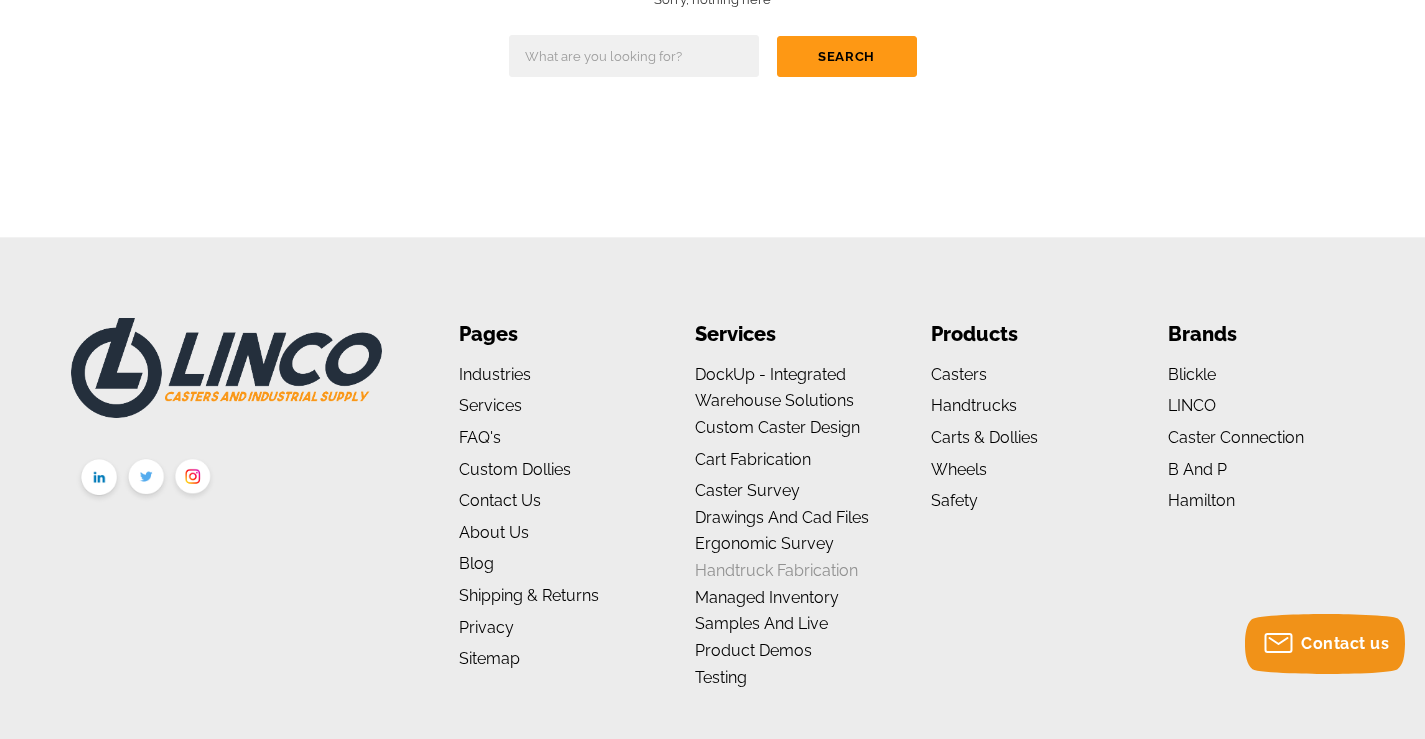 scroll, scrollTop: 580, scrollLeft: 0, axis: vertical 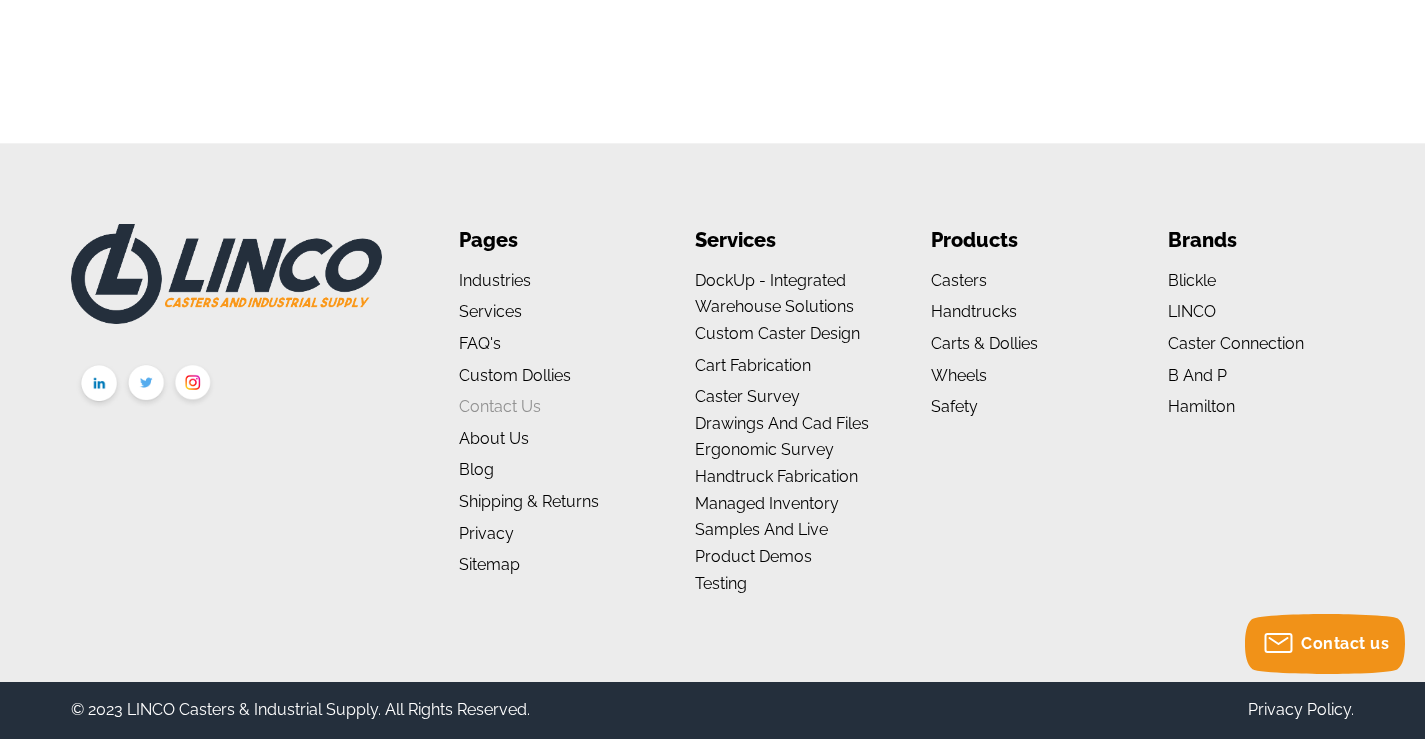 click on "Contact Us" at bounding box center (500, 406) 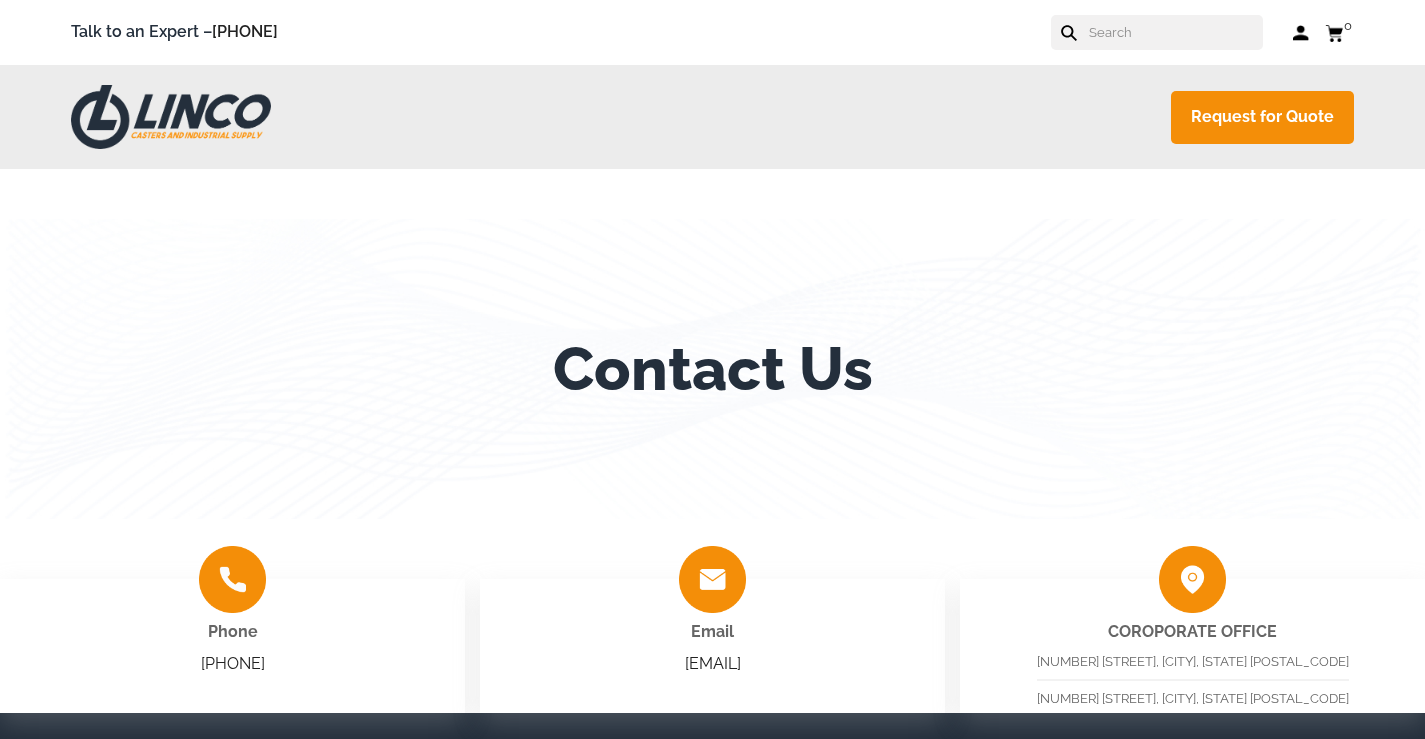scroll, scrollTop: 0, scrollLeft: 0, axis: both 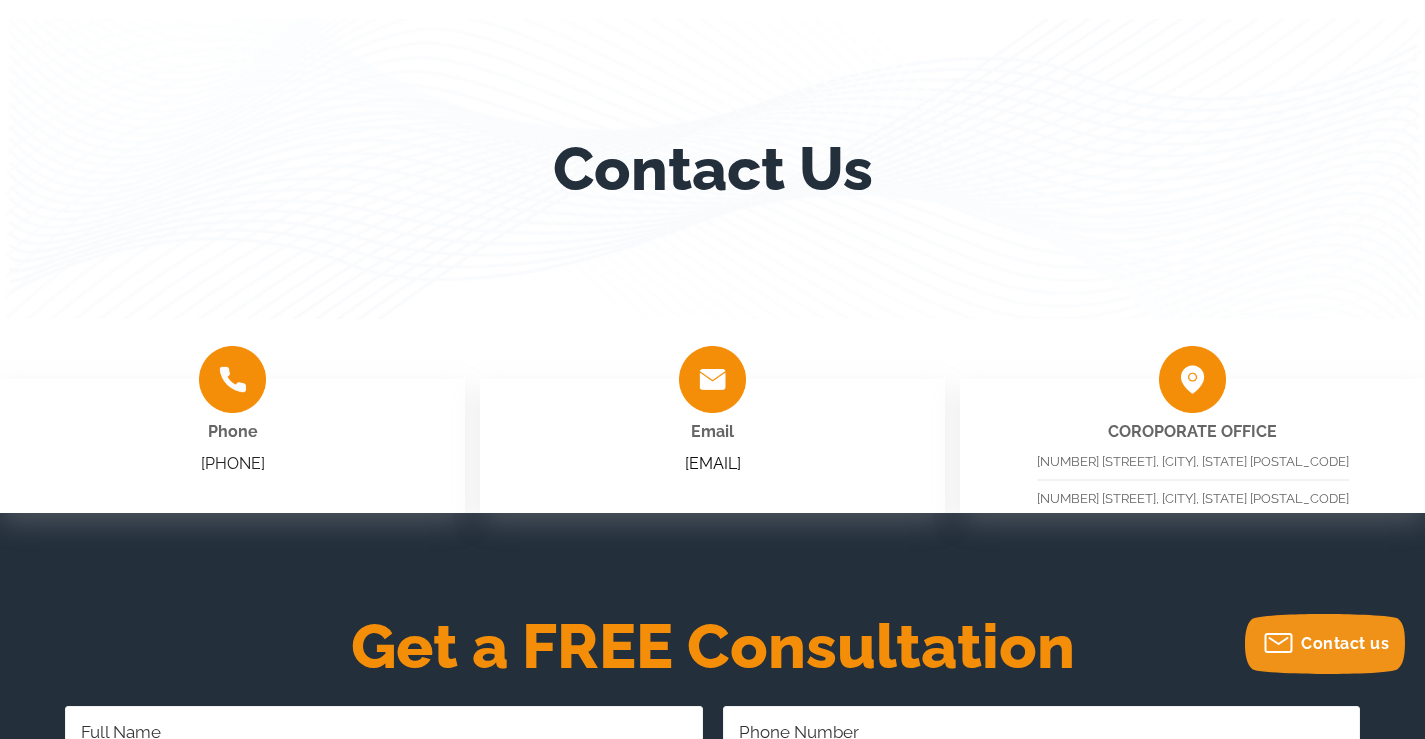 drag, startPoint x: 796, startPoint y: 459, endPoint x: 634, endPoint y: 462, distance: 162.02777 